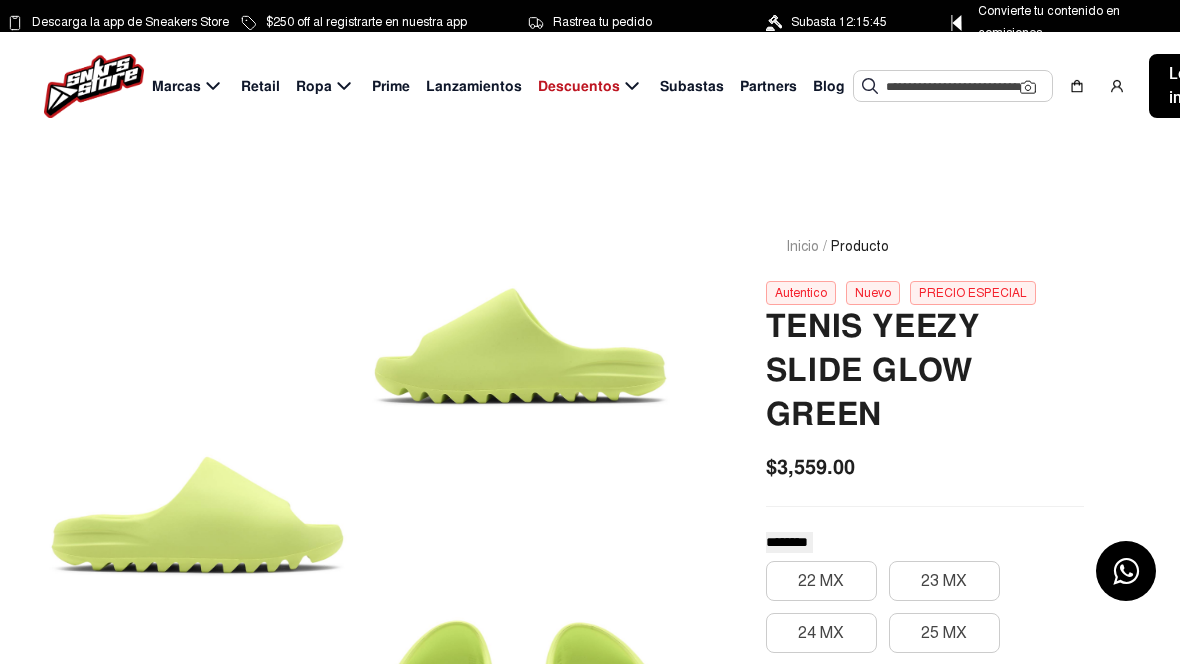 scroll, scrollTop: 127, scrollLeft: 0, axis: vertical 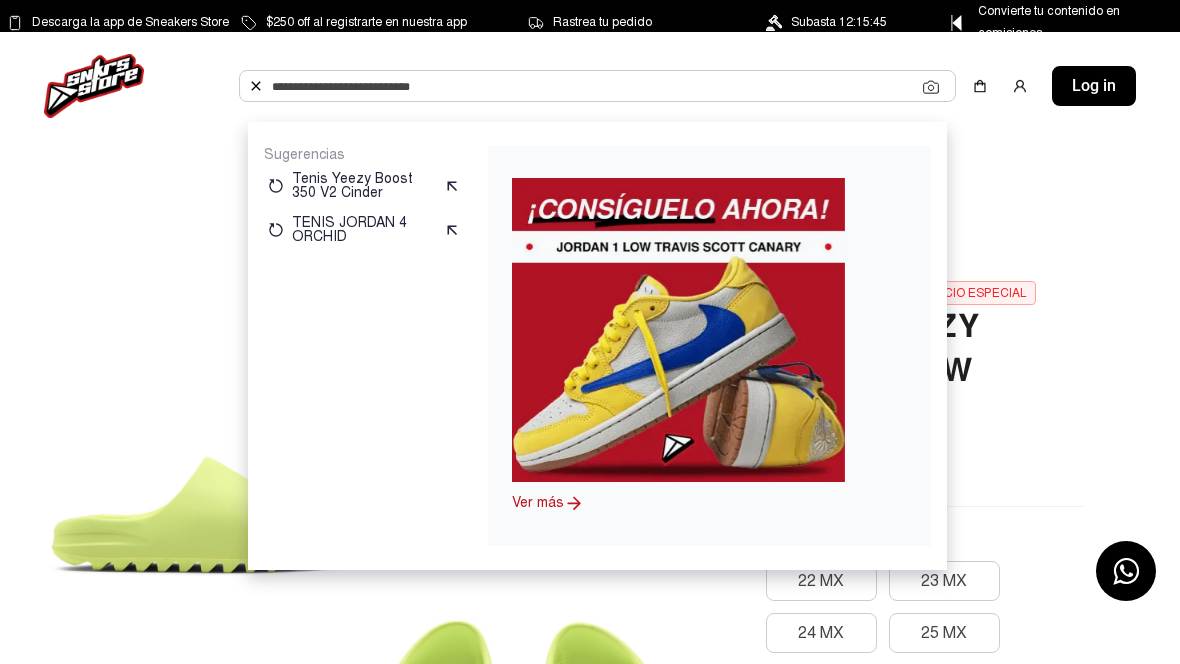 paste on "**********" 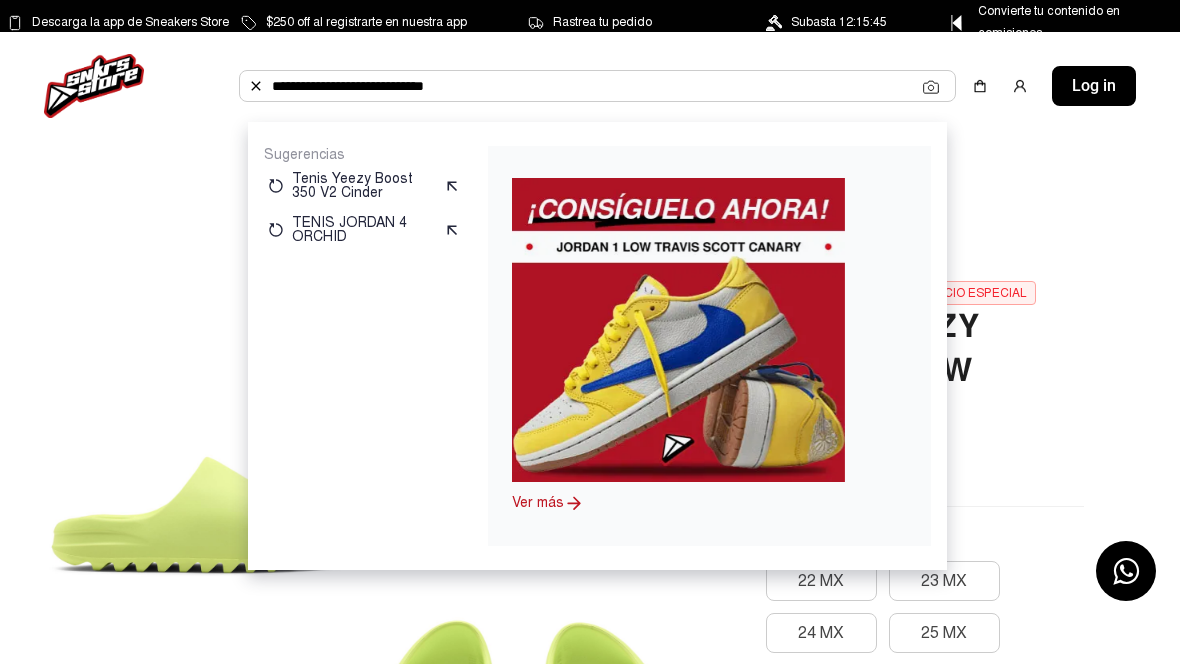 type on "**********" 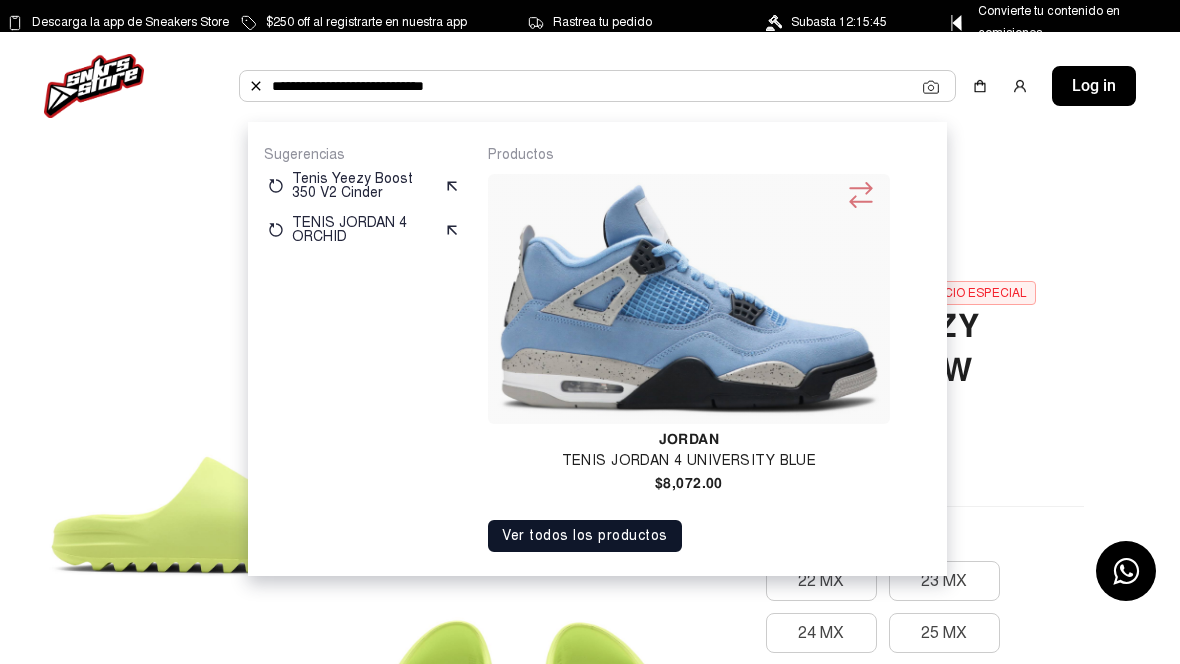 click on "**********" 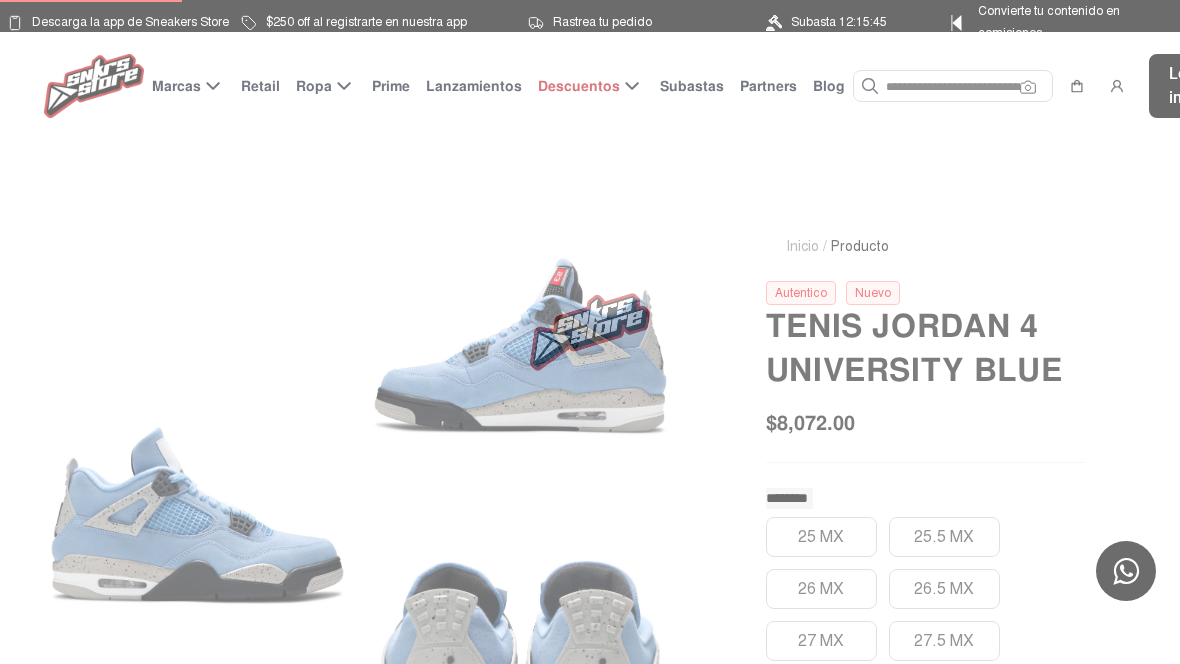 scroll, scrollTop: 0, scrollLeft: 0, axis: both 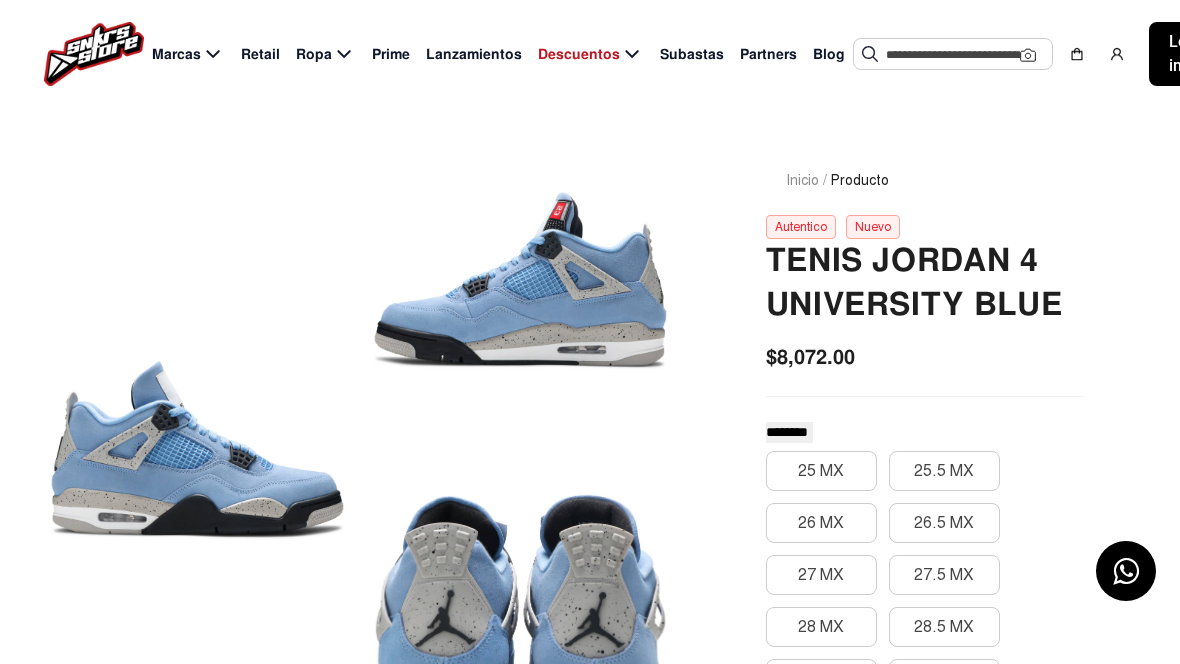 click 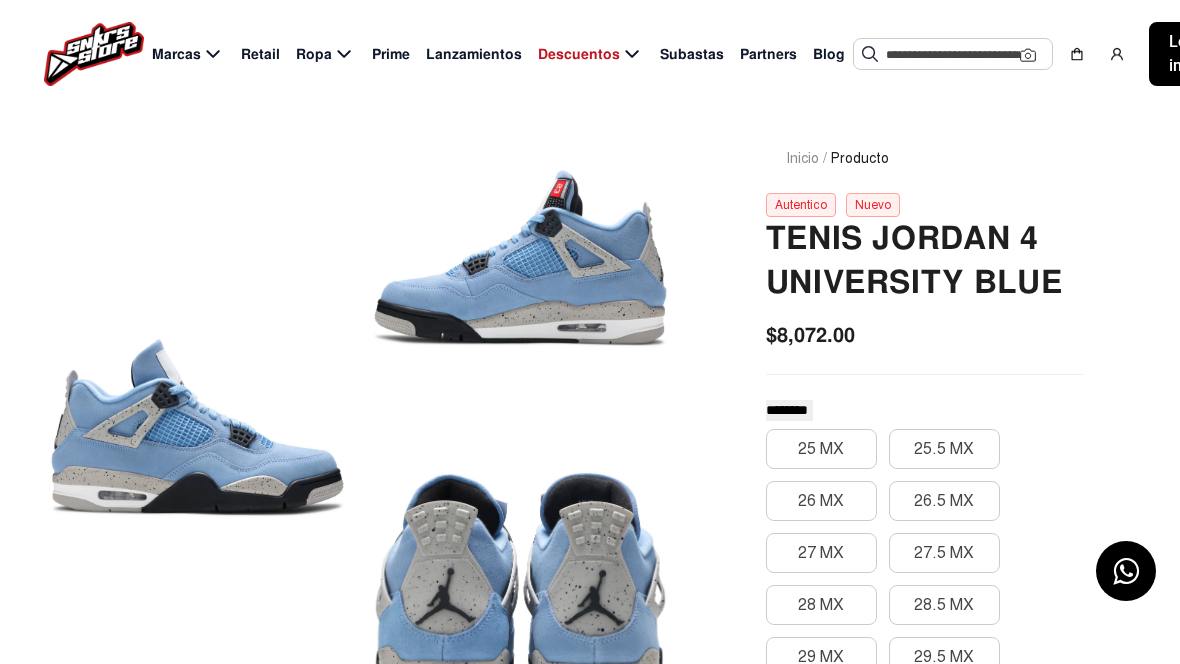 scroll, scrollTop: 80, scrollLeft: 0, axis: vertical 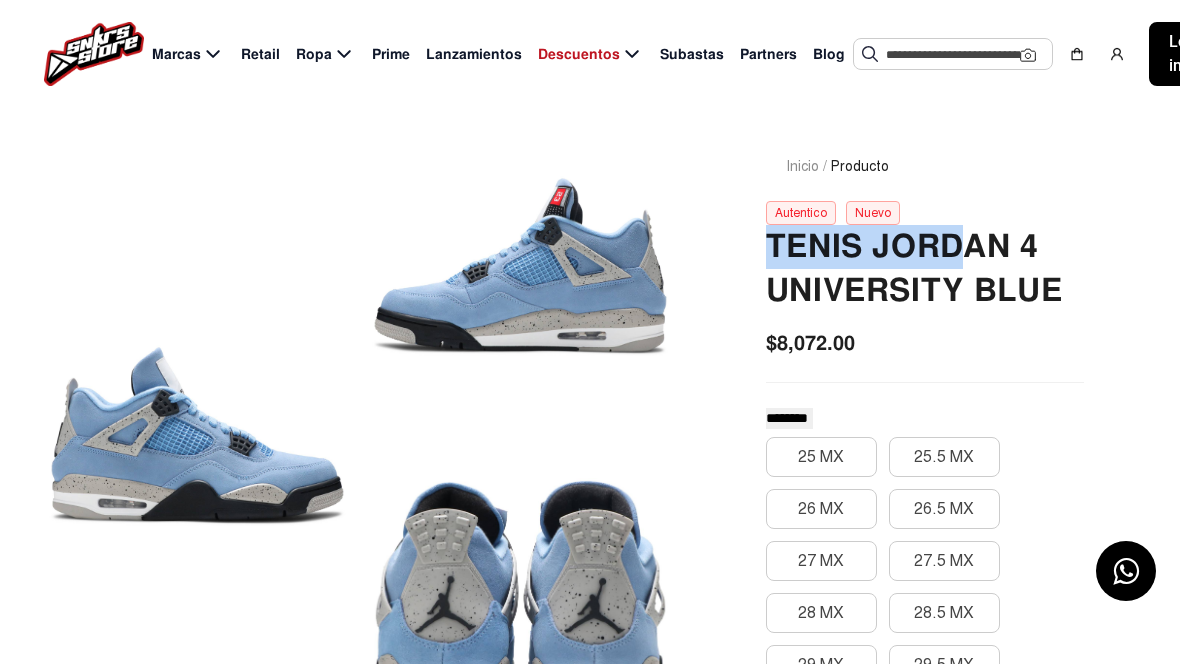 drag, startPoint x: 773, startPoint y: 242, endPoint x: 974, endPoint y: 269, distance: 202.80533 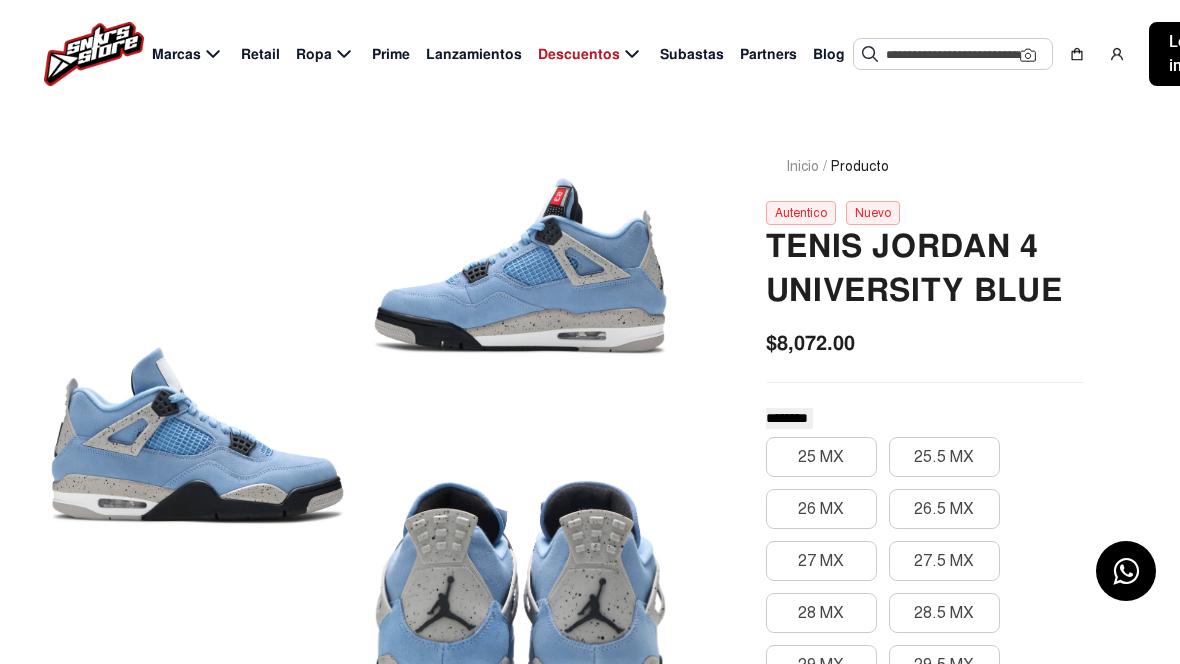 click on "Inicio / Producto  Autentico   Nuevo  Tenis Jordan 4 University Blue $8,072.00 ******** ******** *********  25 MX   25.5 MX   26 MX   26.5 MX   27 MX   27.5 MX   28 MX   28.5 MX   29 MX   29.5 MX   30 MX  Cantidad *  Comprar ahora  Pon tu precio  Apartar Contactar un asesor Producto Agotado  Descripción del producto  chevron_right  Este producto cuenta con envío gratis  chevron_right  Este producto cuenta con MSI  chevron_right  Ver historial del par   Cuidados   Modas & similares" 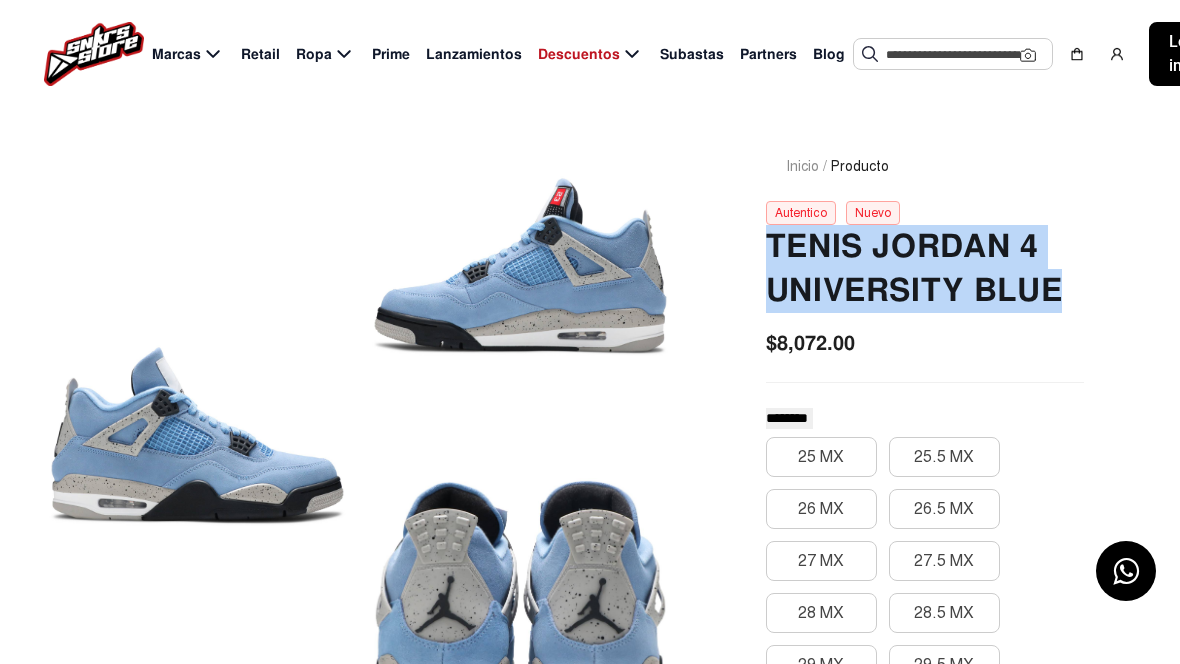 drag, startPoint x: 1068, startPoint y: 286, endPoint x: 758, endPoint y: 251, distance: 311.96954 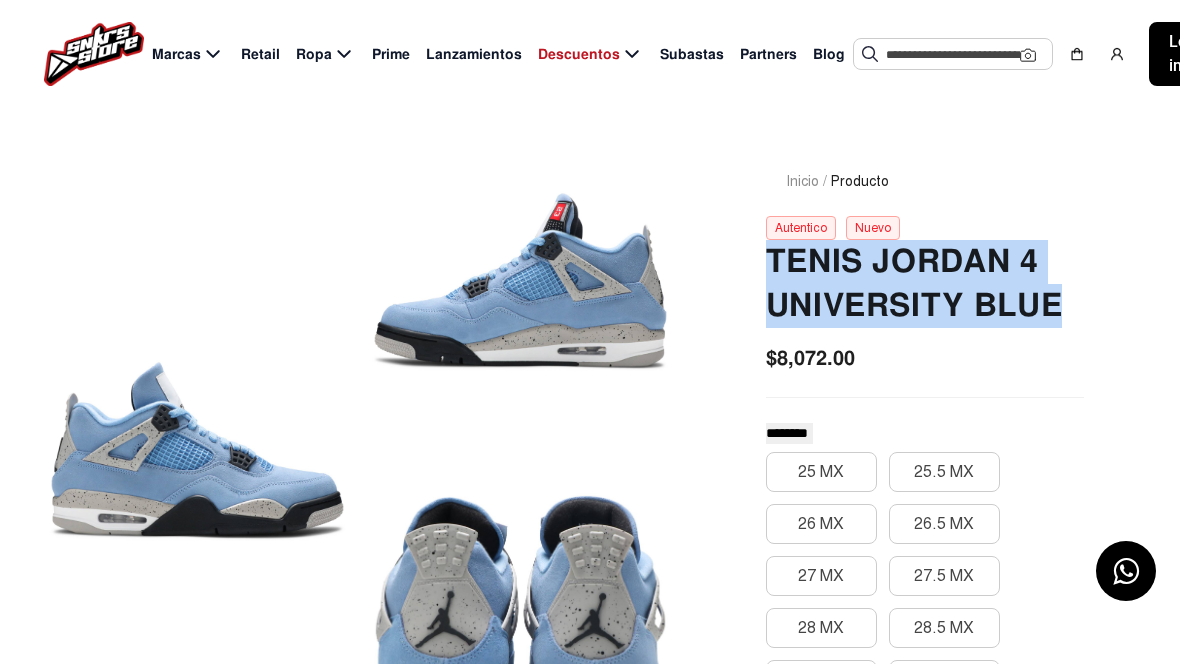scroll, scrollTop: 64, scrollLeft: 0, axis: vertical 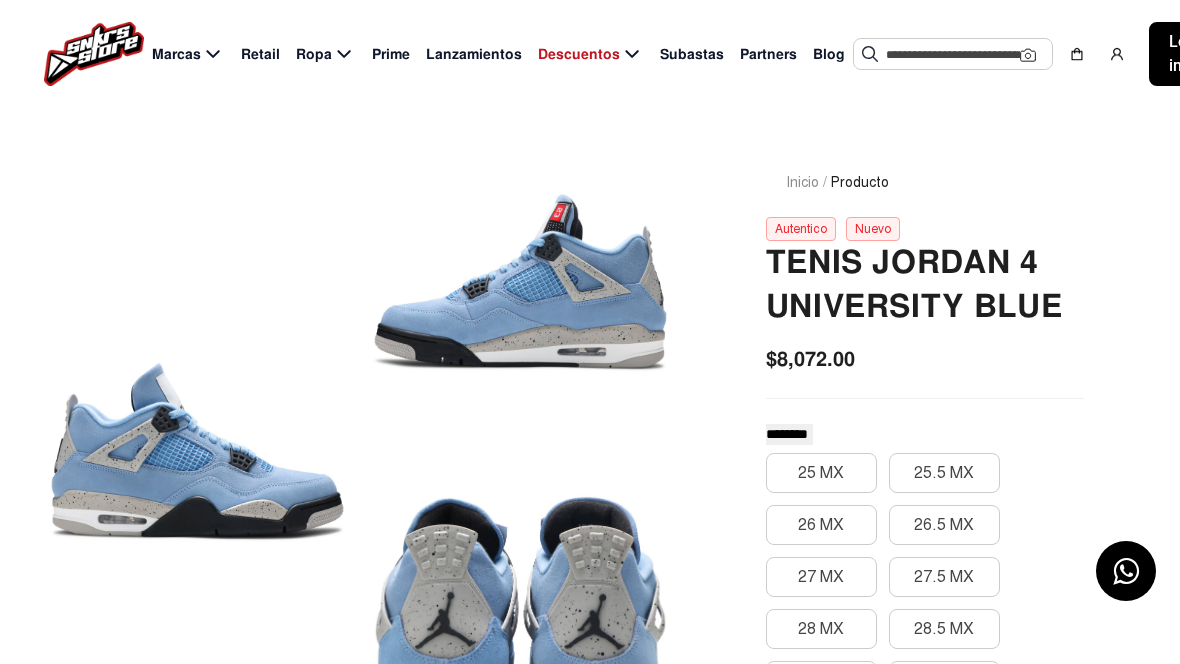 click 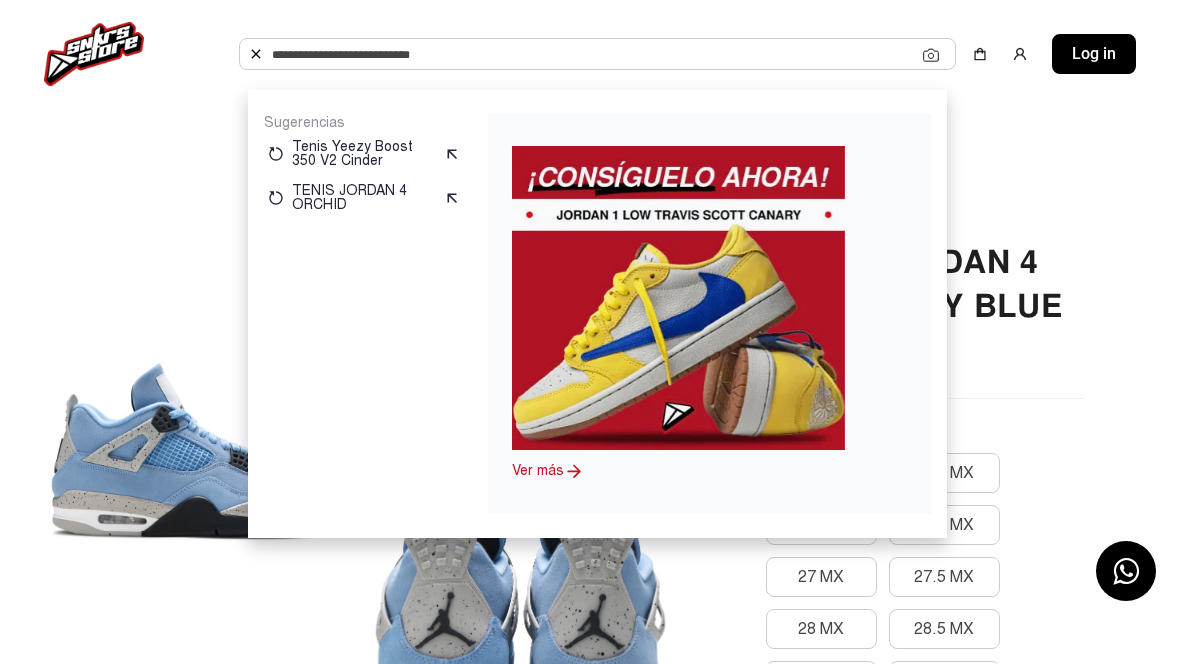 paste on "**********" 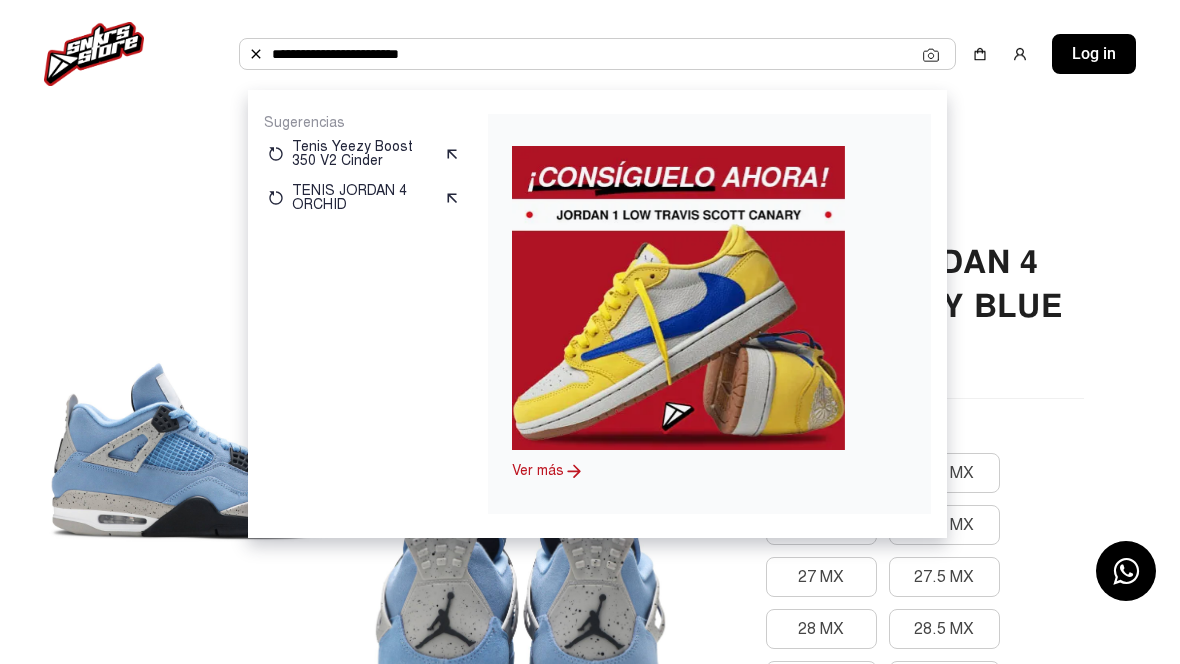 type on "**********" 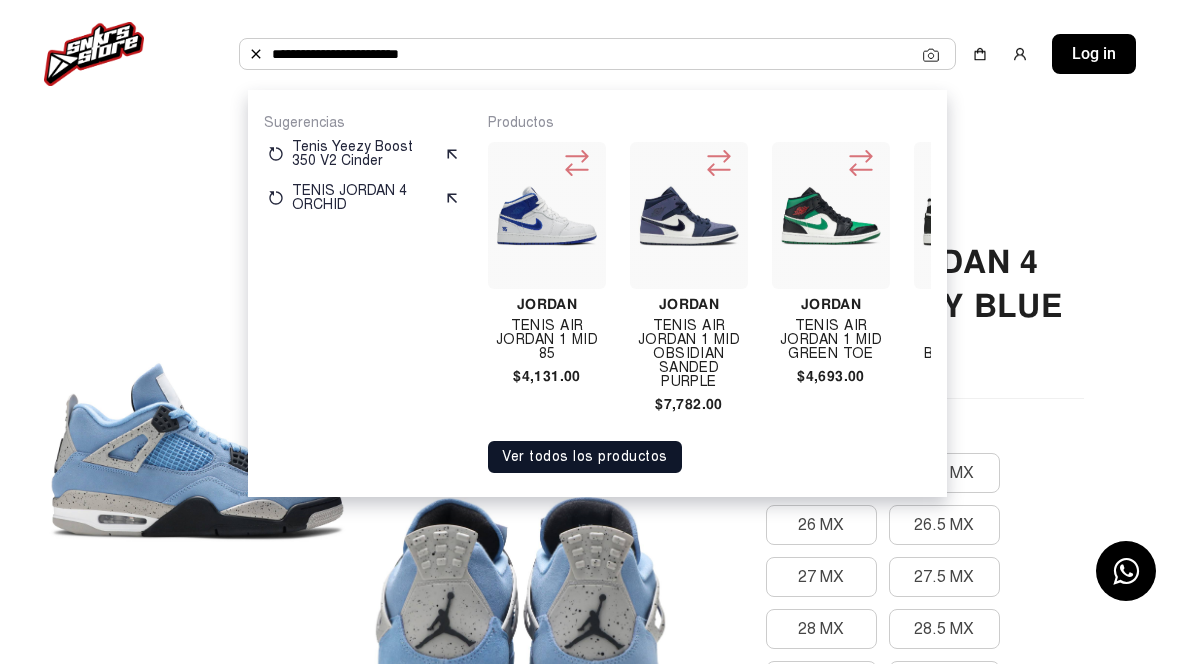 click 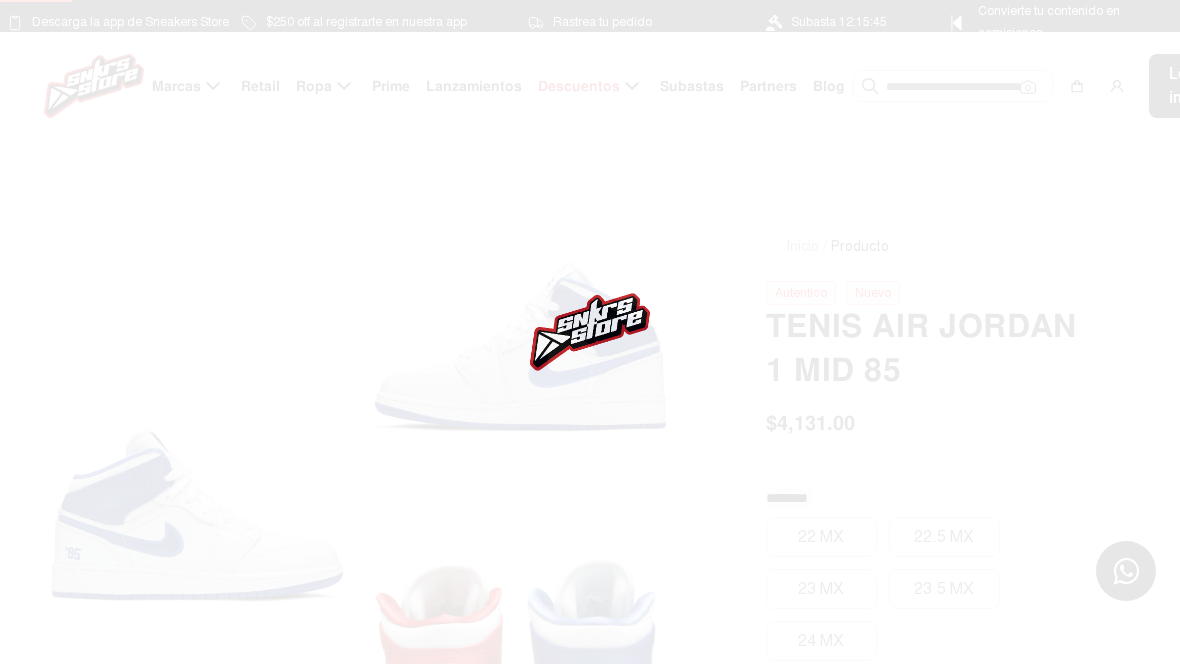 scroll, scrollTop: 0, scrollLeft: 0, axis: both 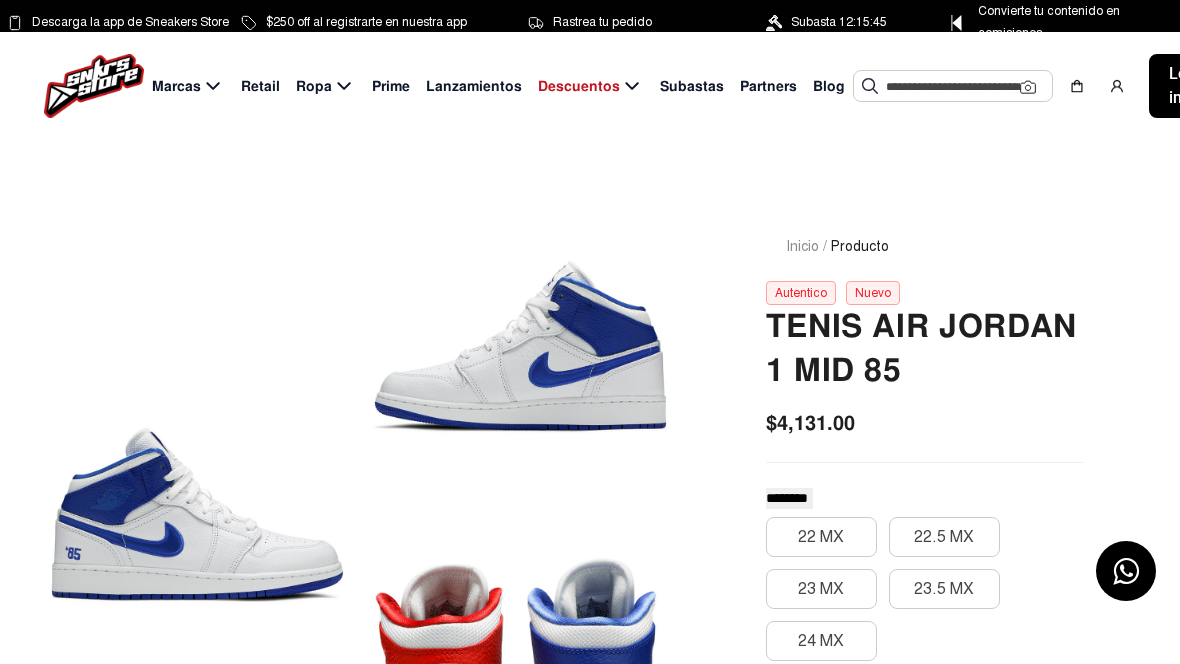 click 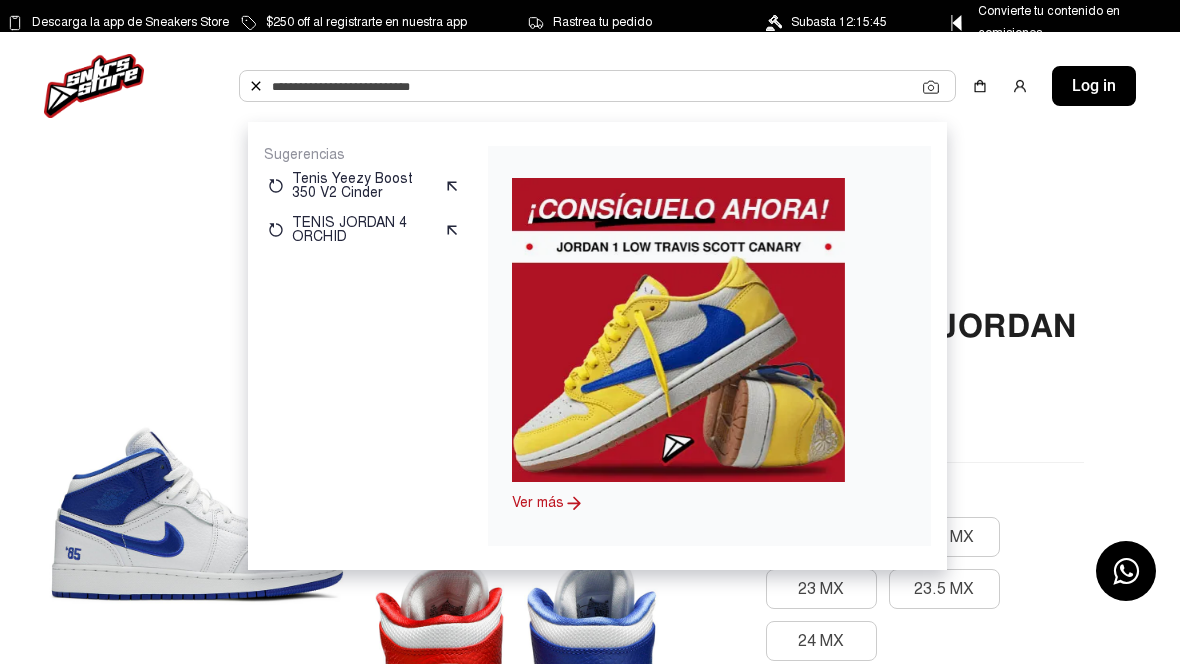 paste on "**********" 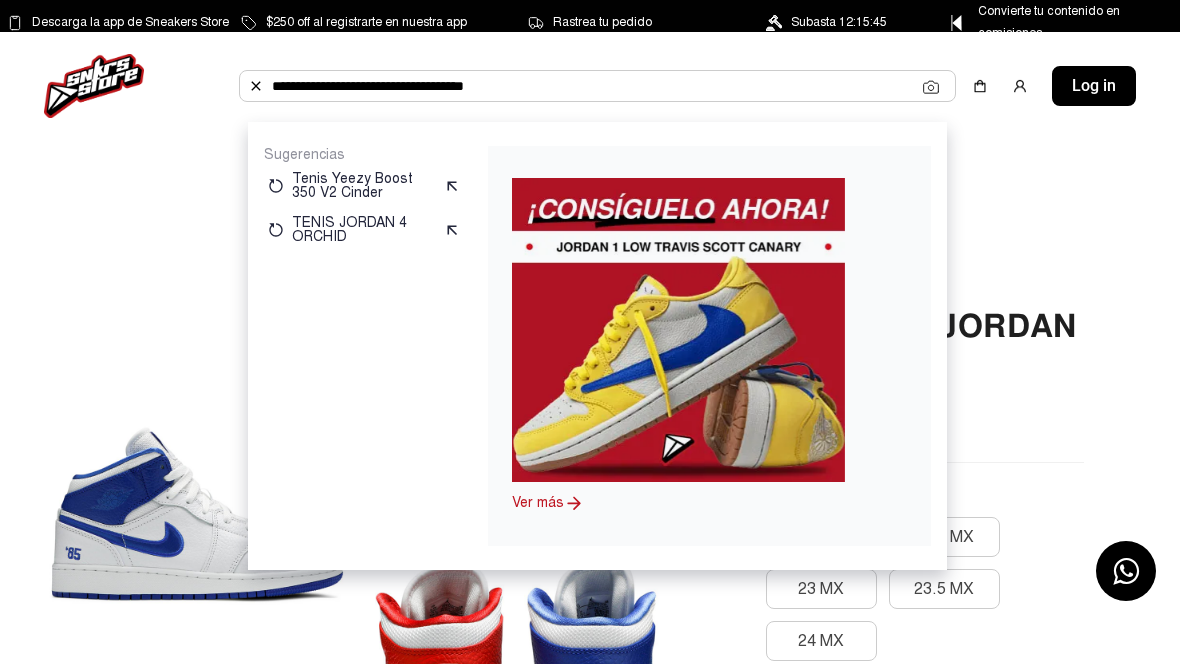 type on "**********" 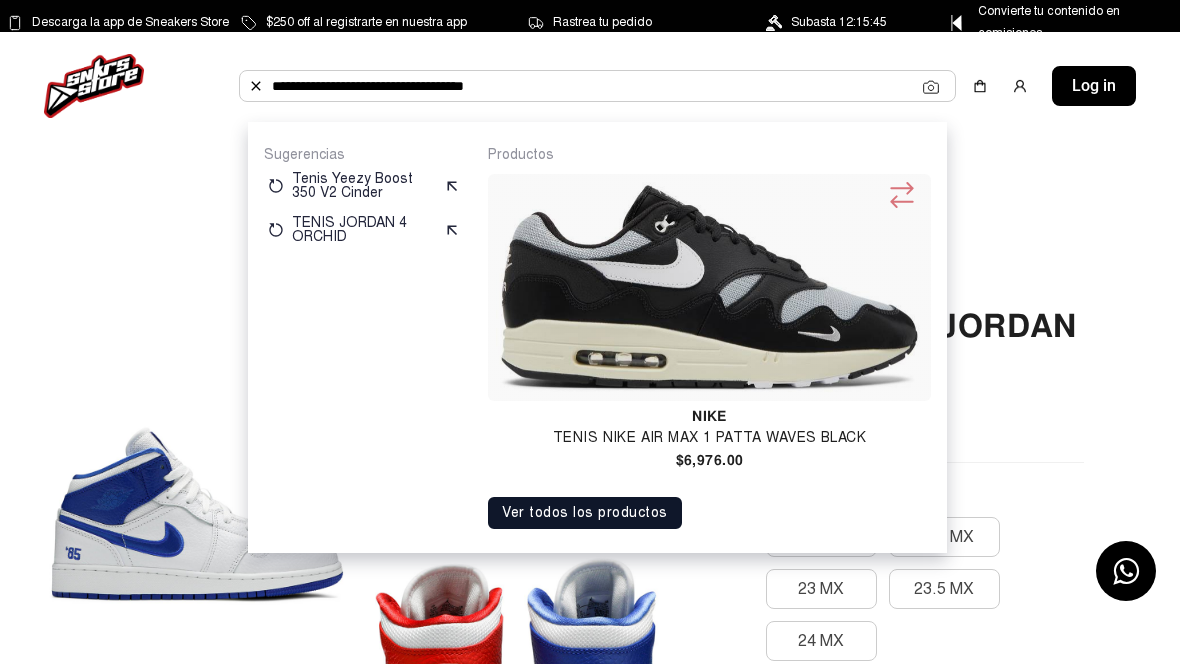 click 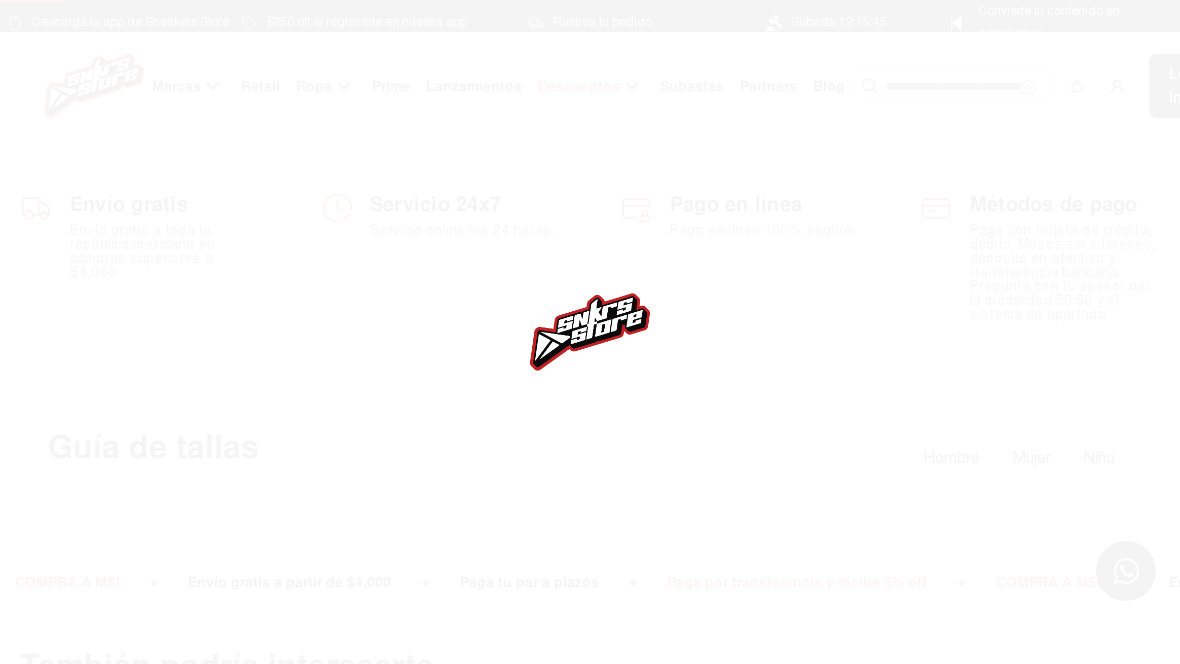 scroll, scrollTop: 0, scrollLeft: 0, axis: both 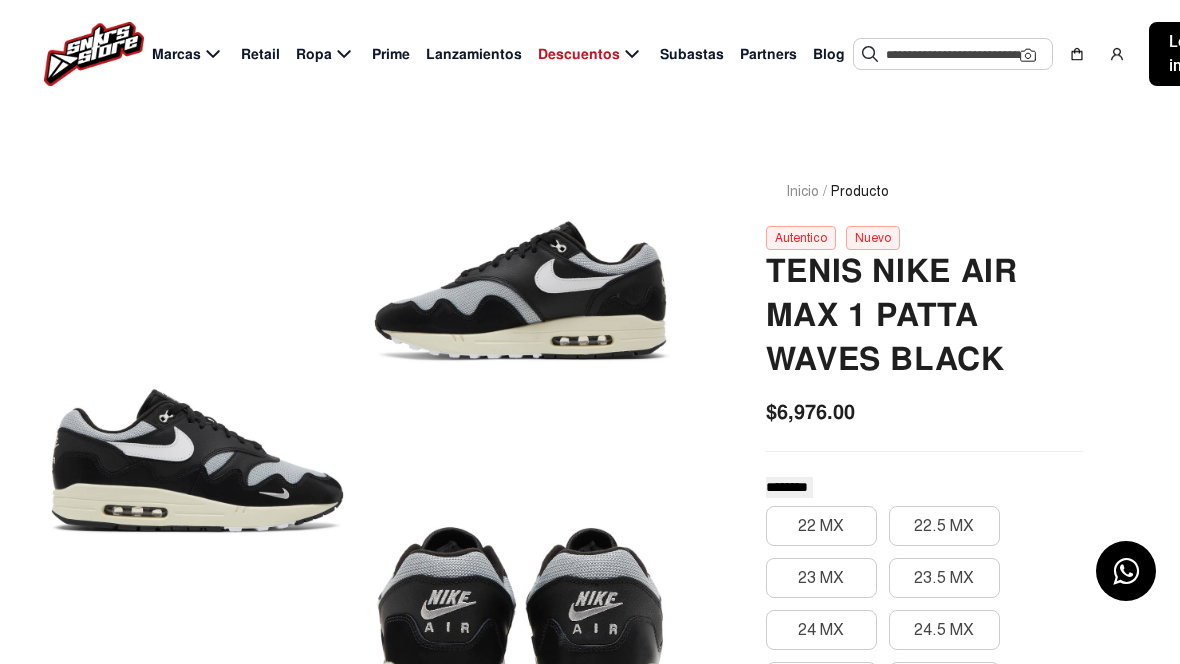 click 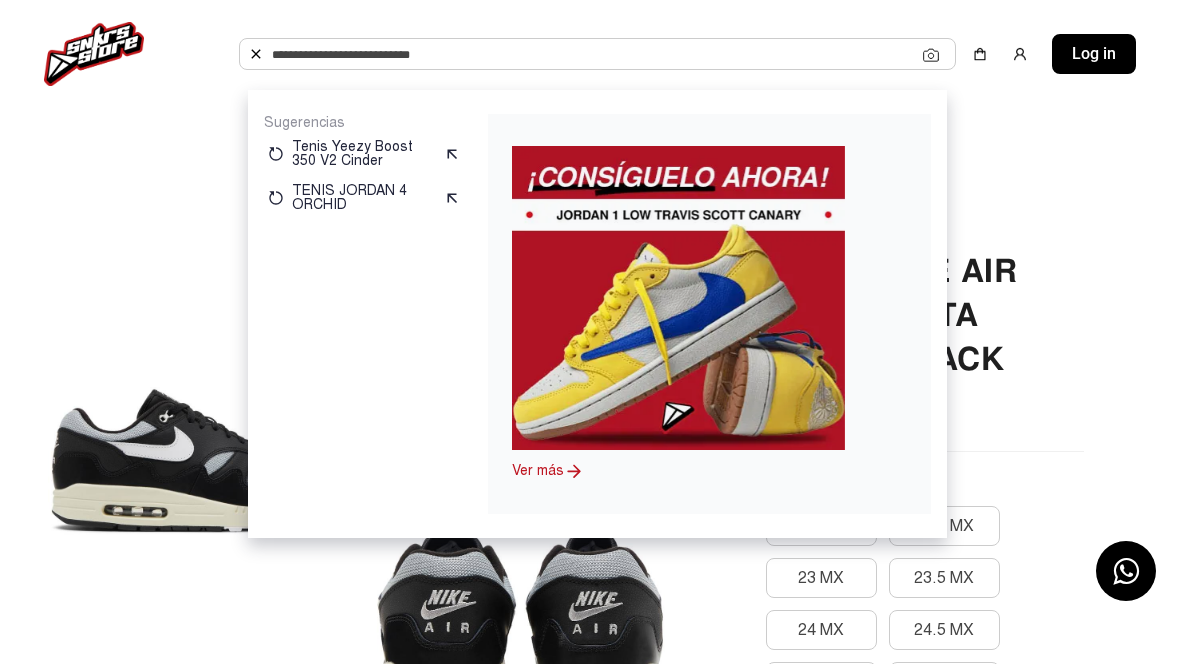 paste on "**********" 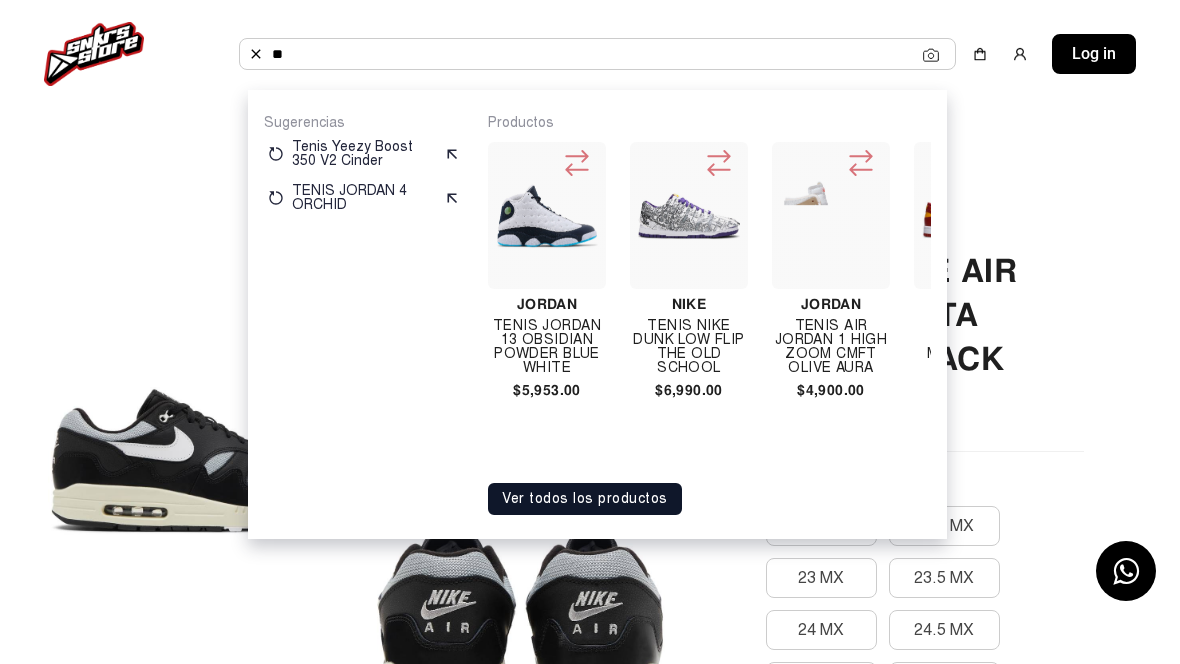 type on "*" 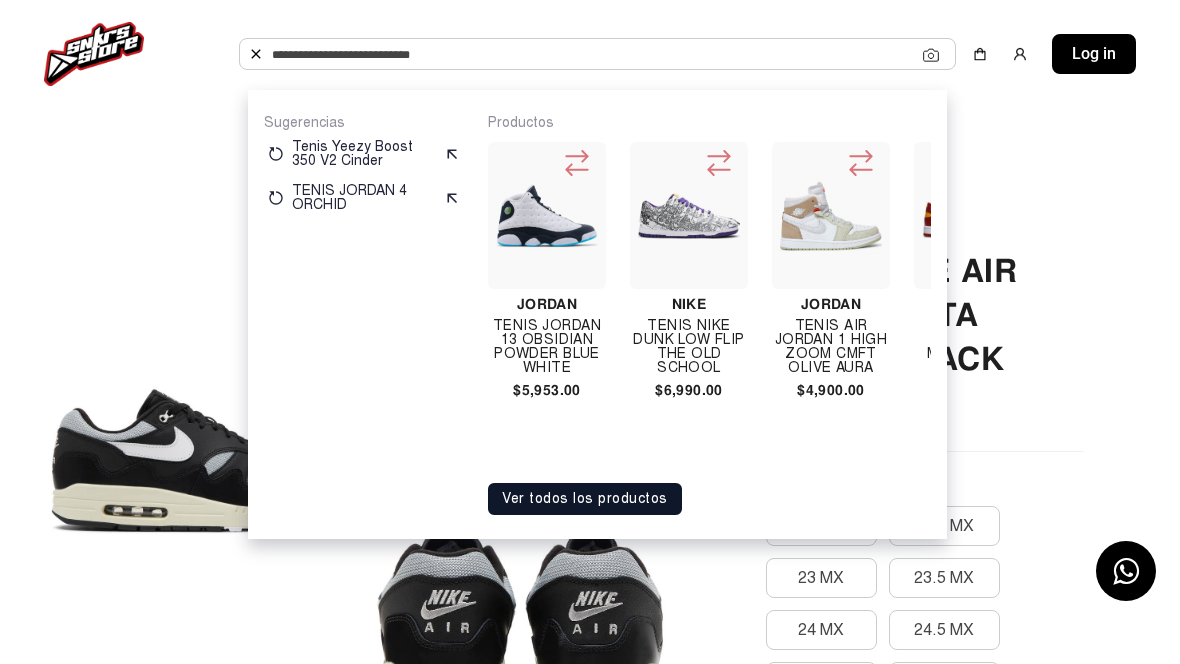 paste on "**********" 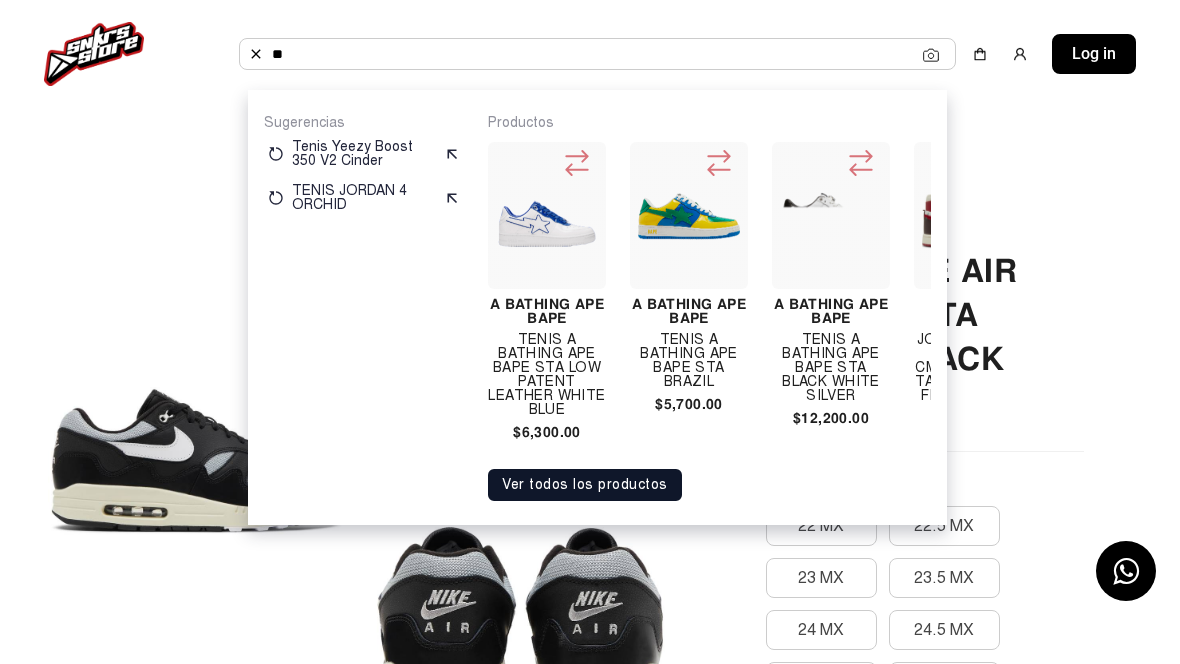 type on "*" 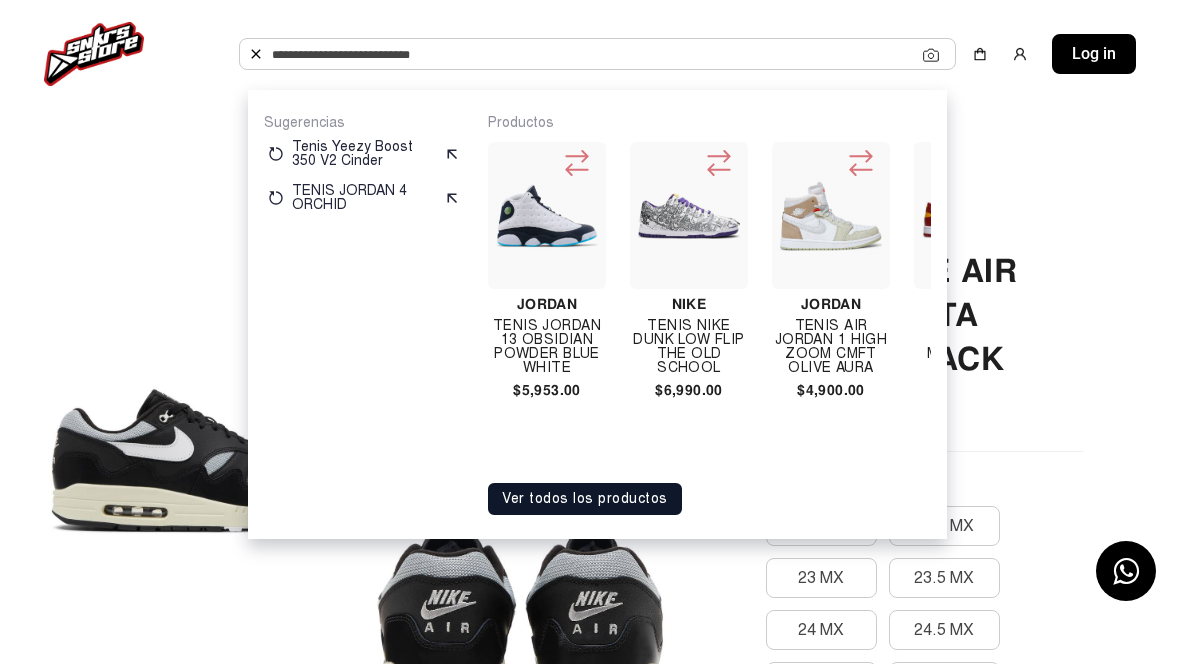 paste on "**********" 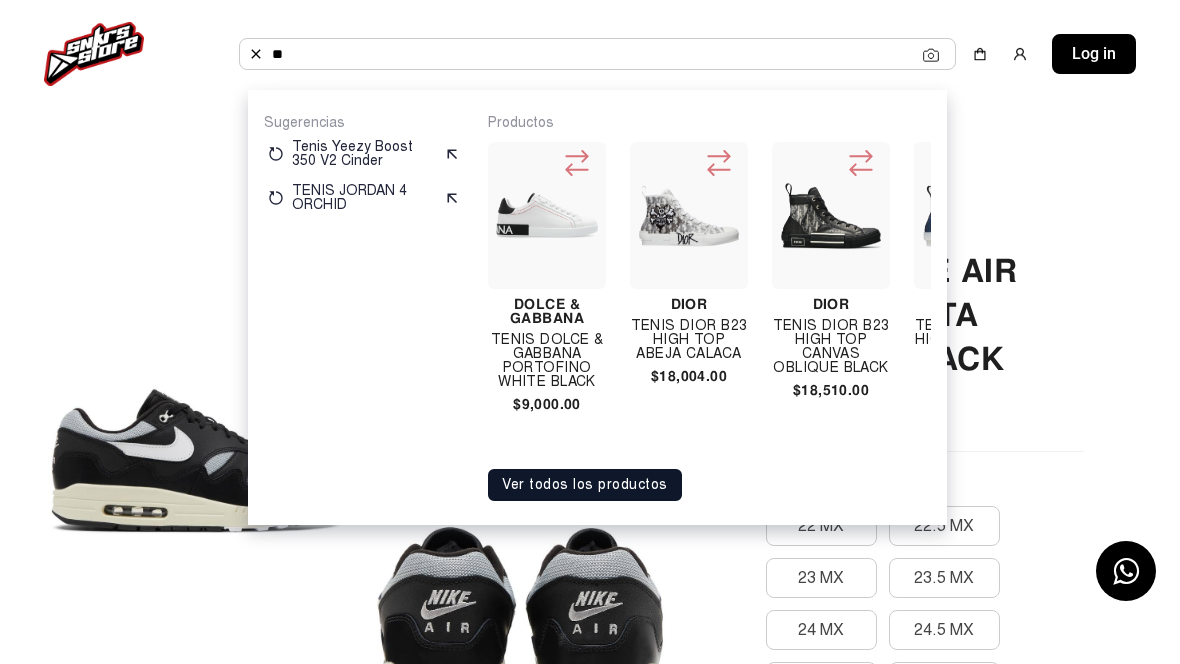 type on "*" 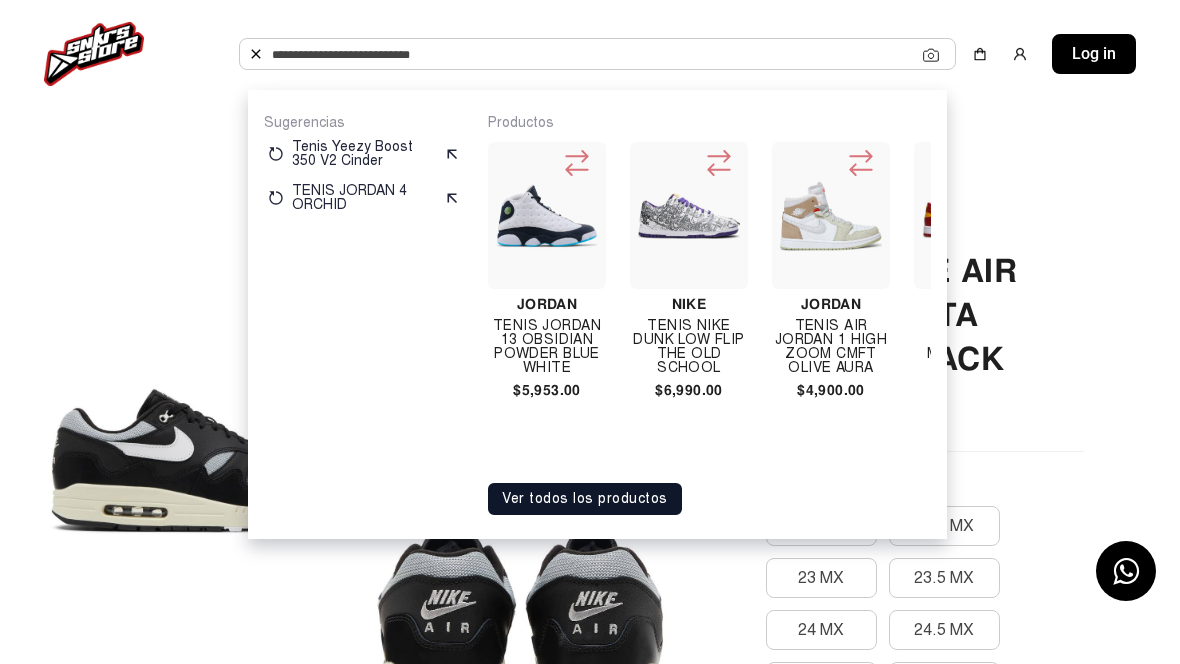 paste on "**********" 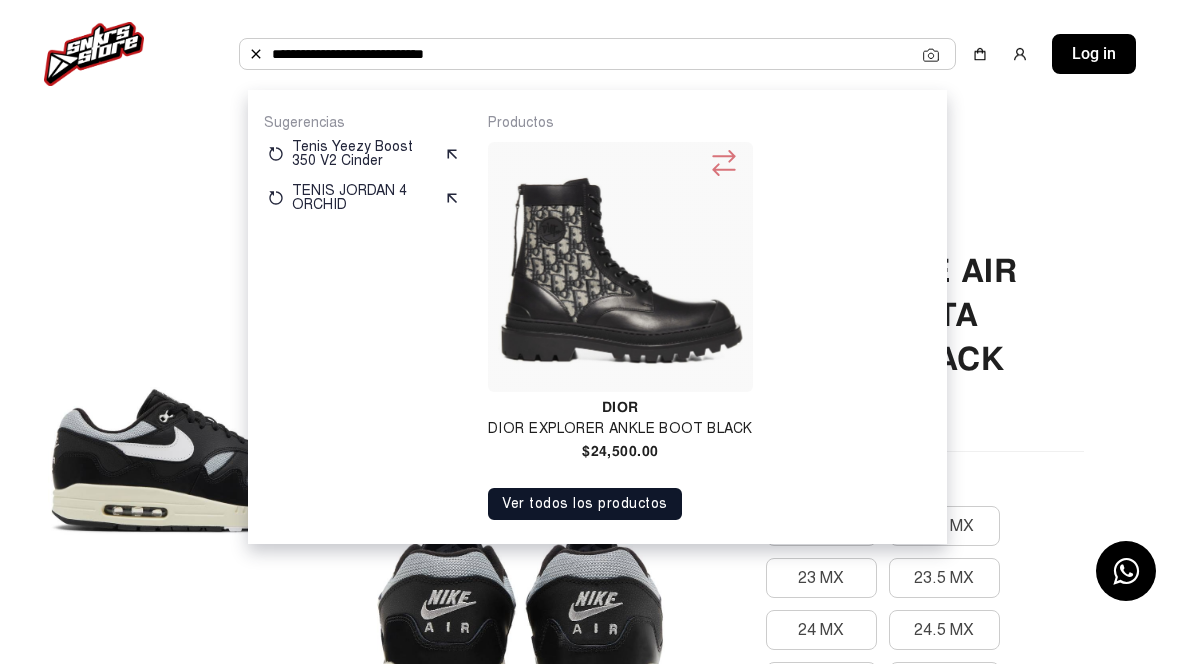 type on "**********" 